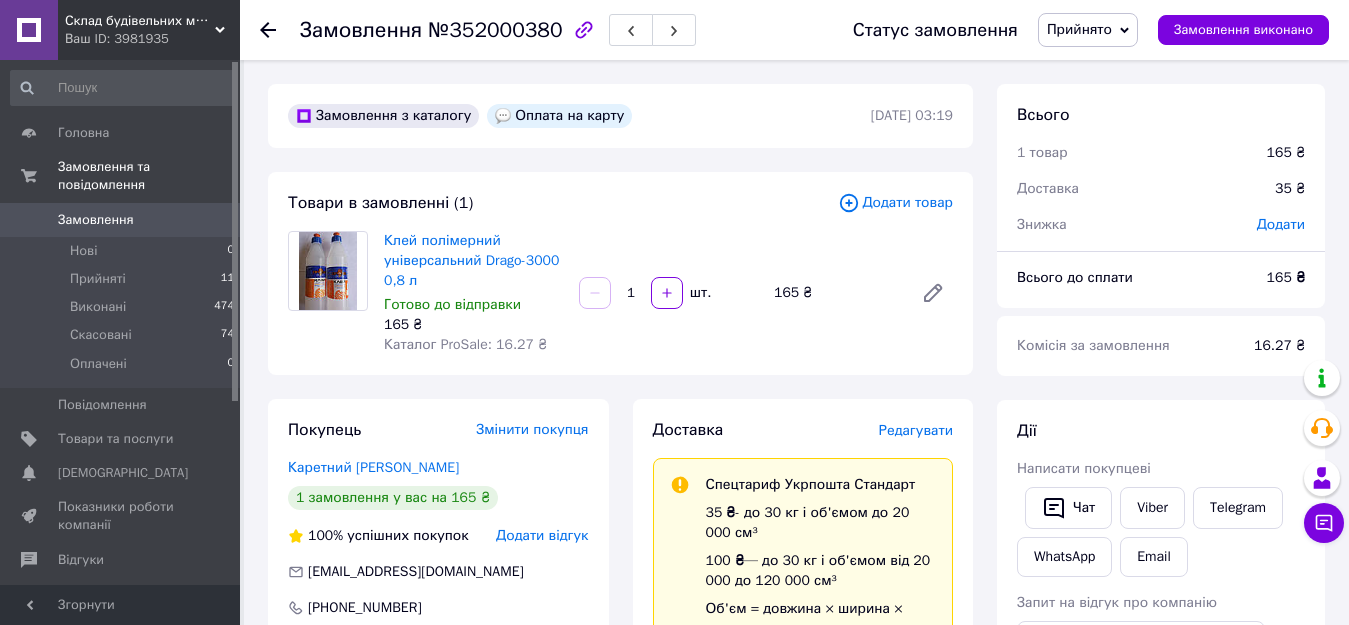 scroll, scrollTop: 0, scrollLeft: 0, axis: both 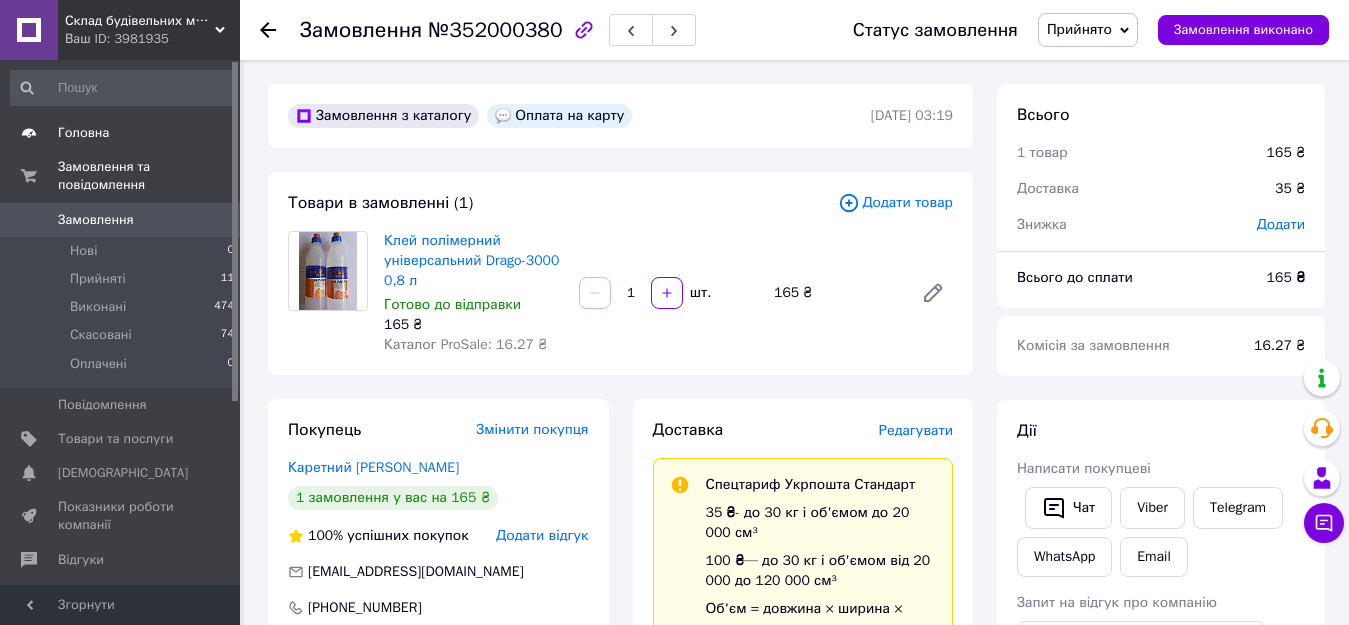 click on "Головна" at bounding box center [83, 133] 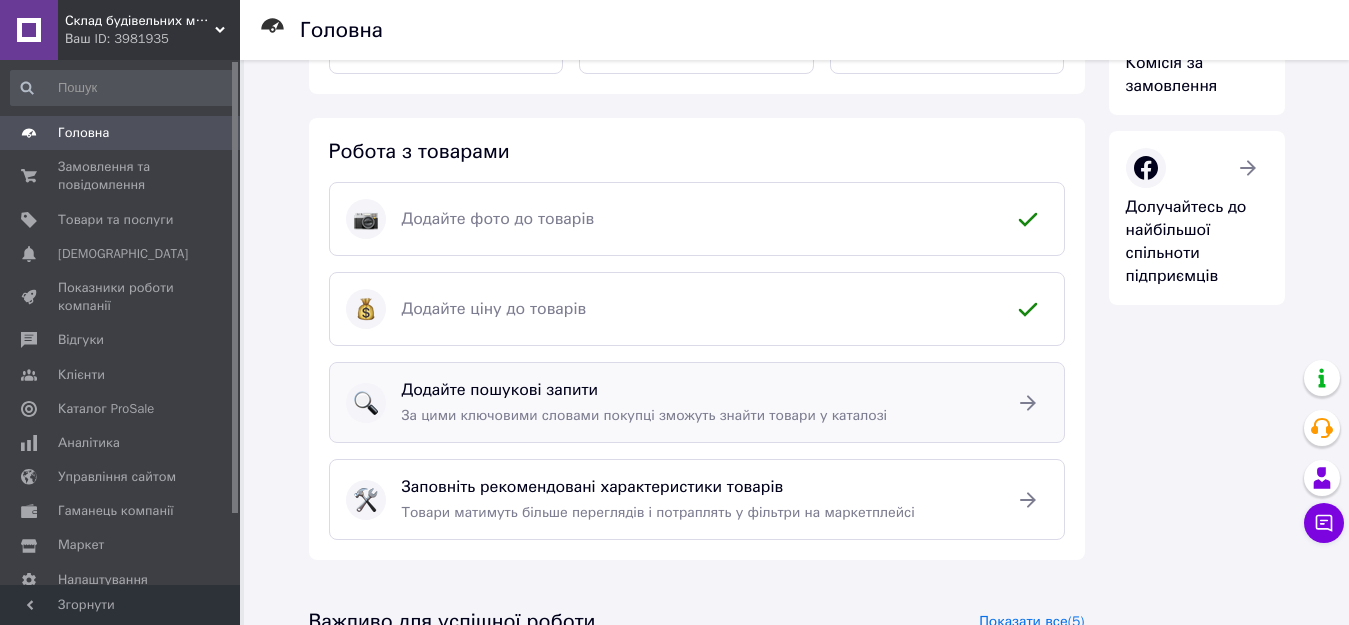 scroll, scrollTop: 0, scrollLeft: 0, axis: both 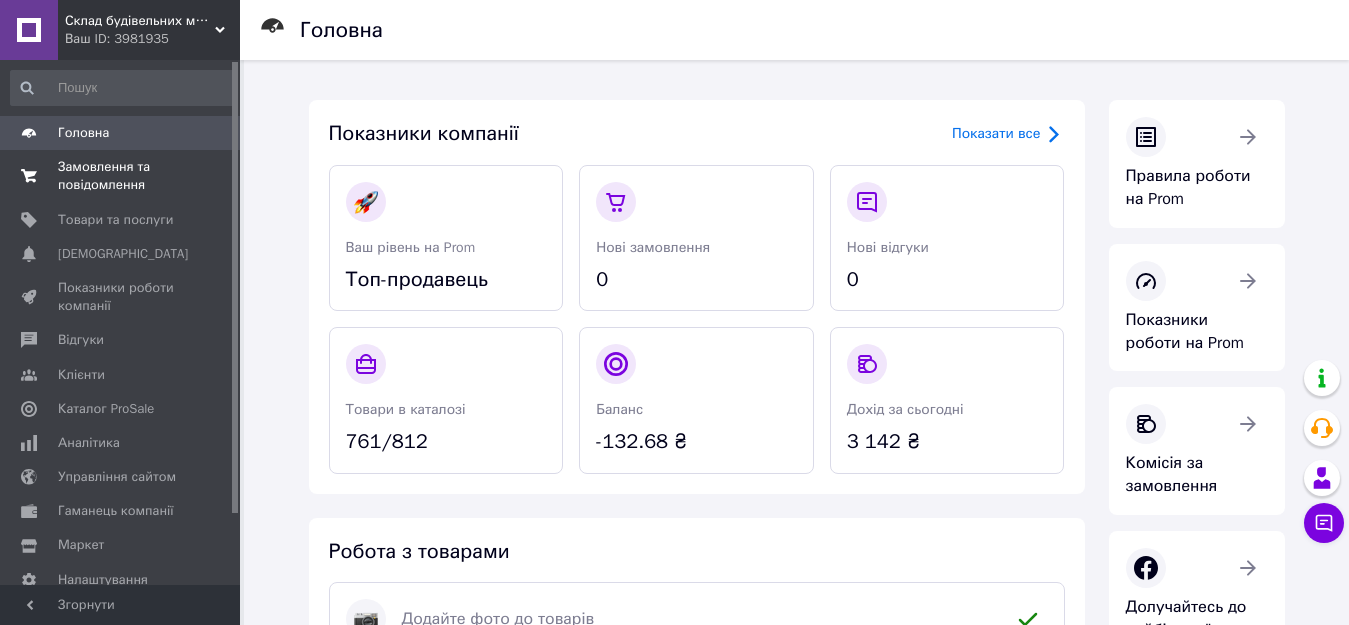 click on "Замовлення та повідомлення" at bounding box center [121, 176] 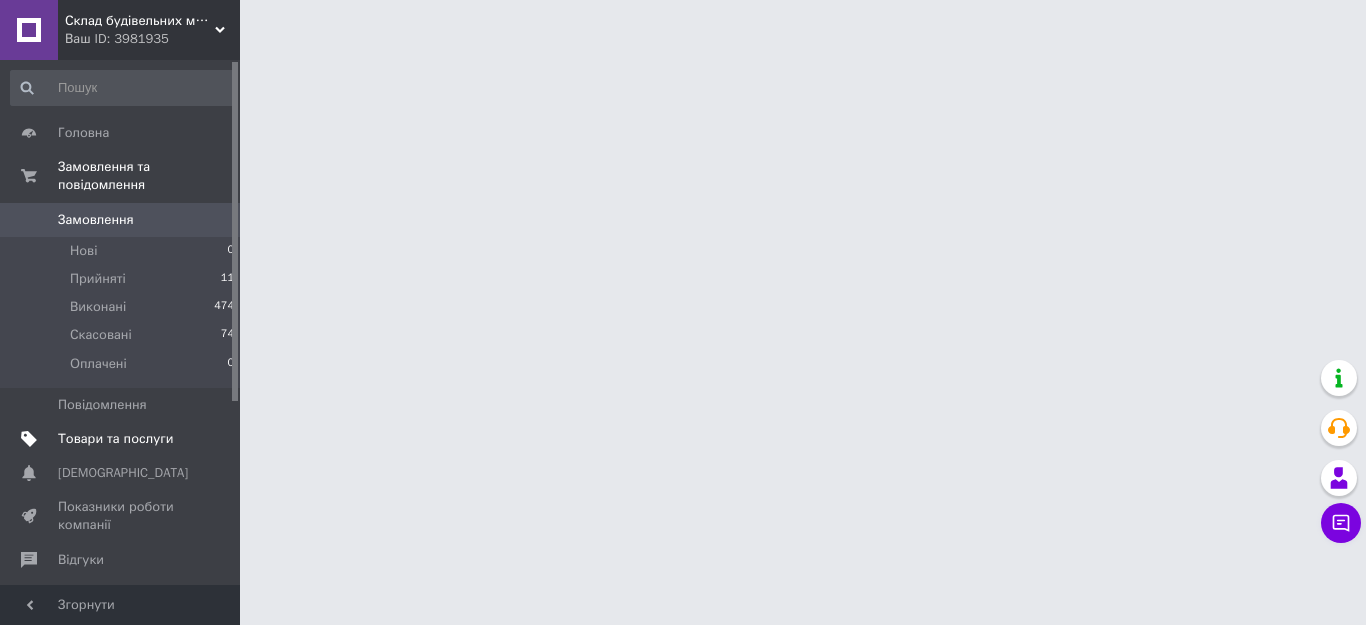 click on "Товари та послуги" at bounding box center [115, 439] 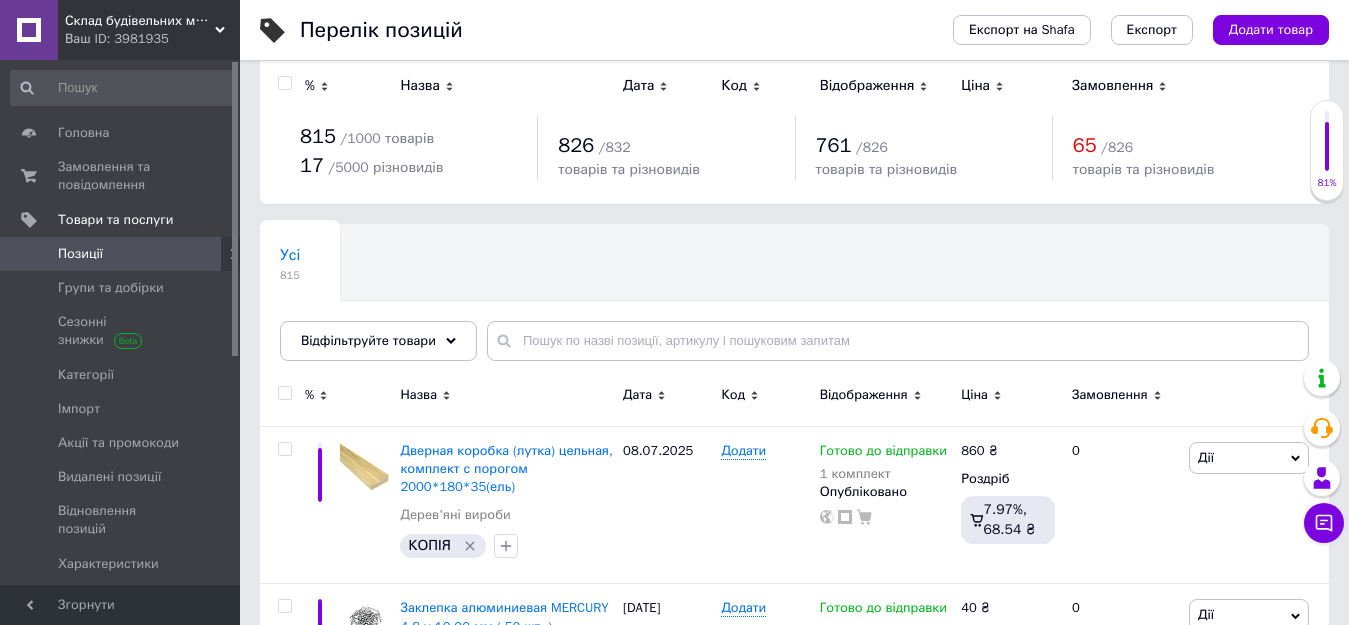 scroll, scrollTop: 0, scrollLeft: 0, axis: both 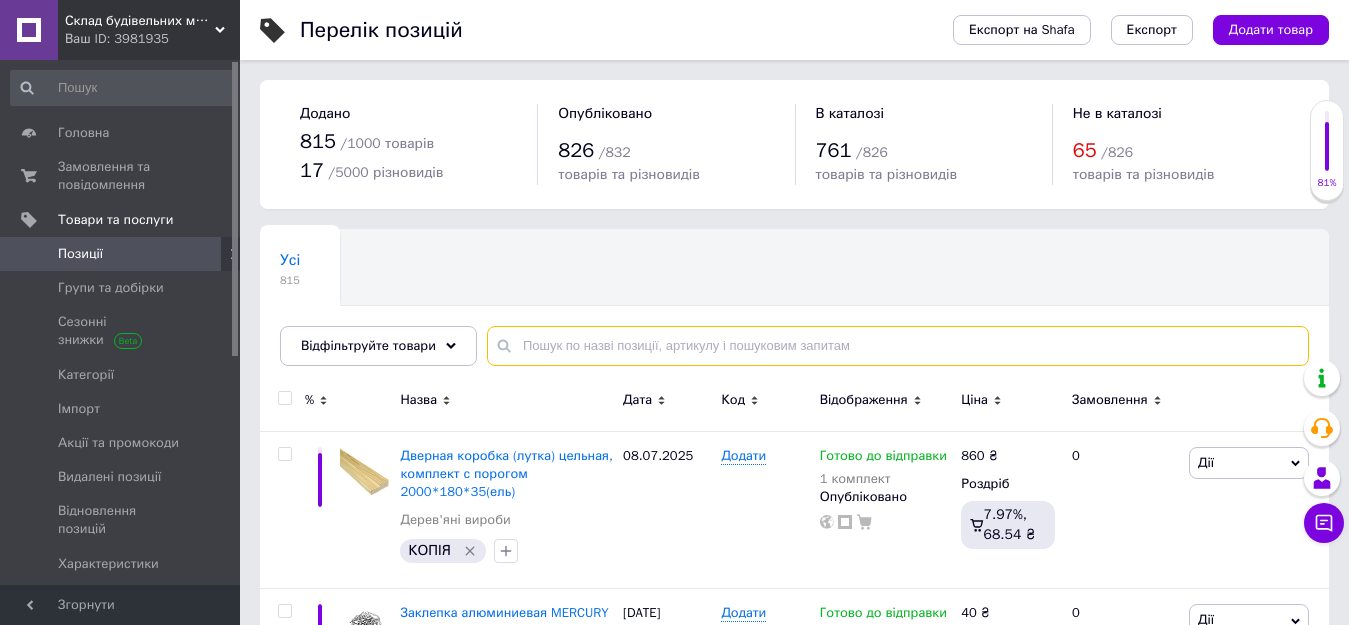 click at bounding box center [898, 346] 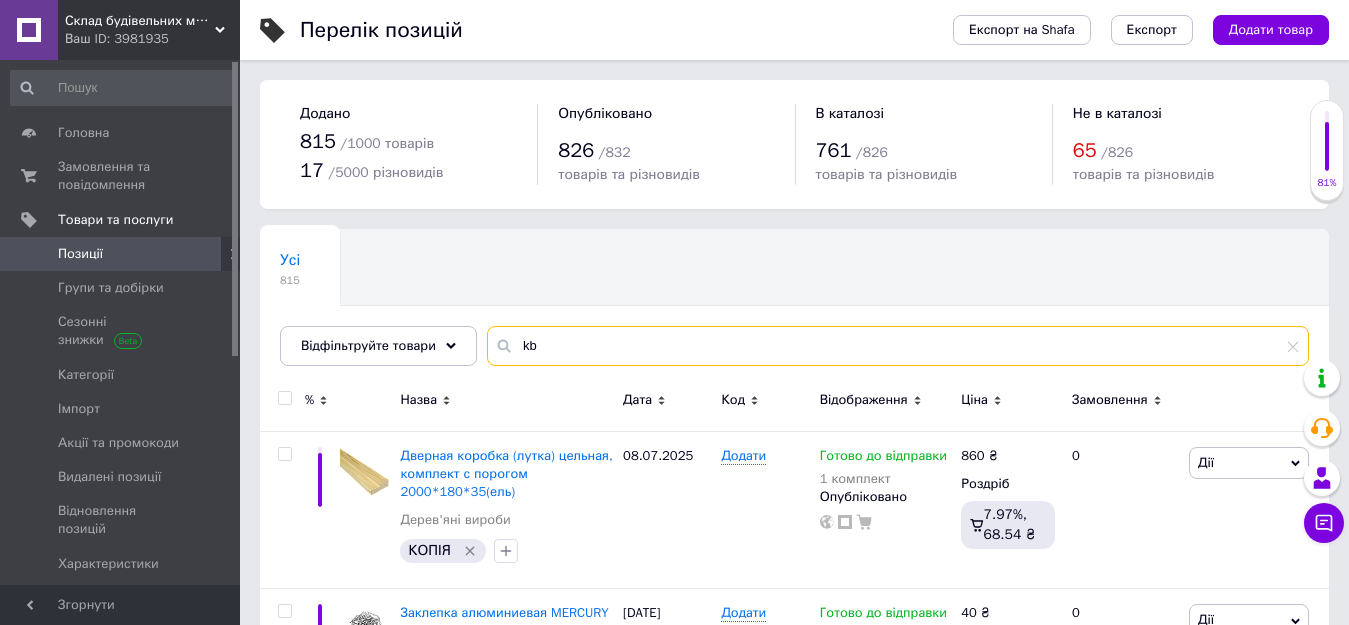 type on "k" 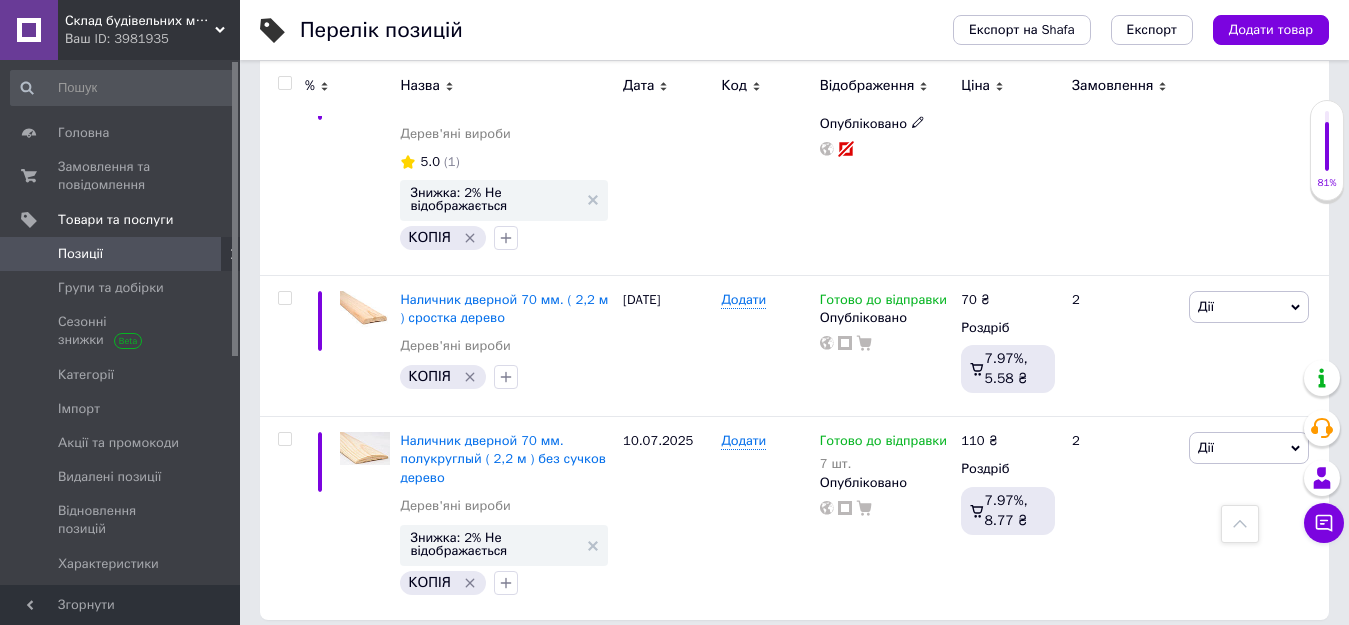 scroll, scrollTop: 684, scrollLeft: 0, axis: vertical 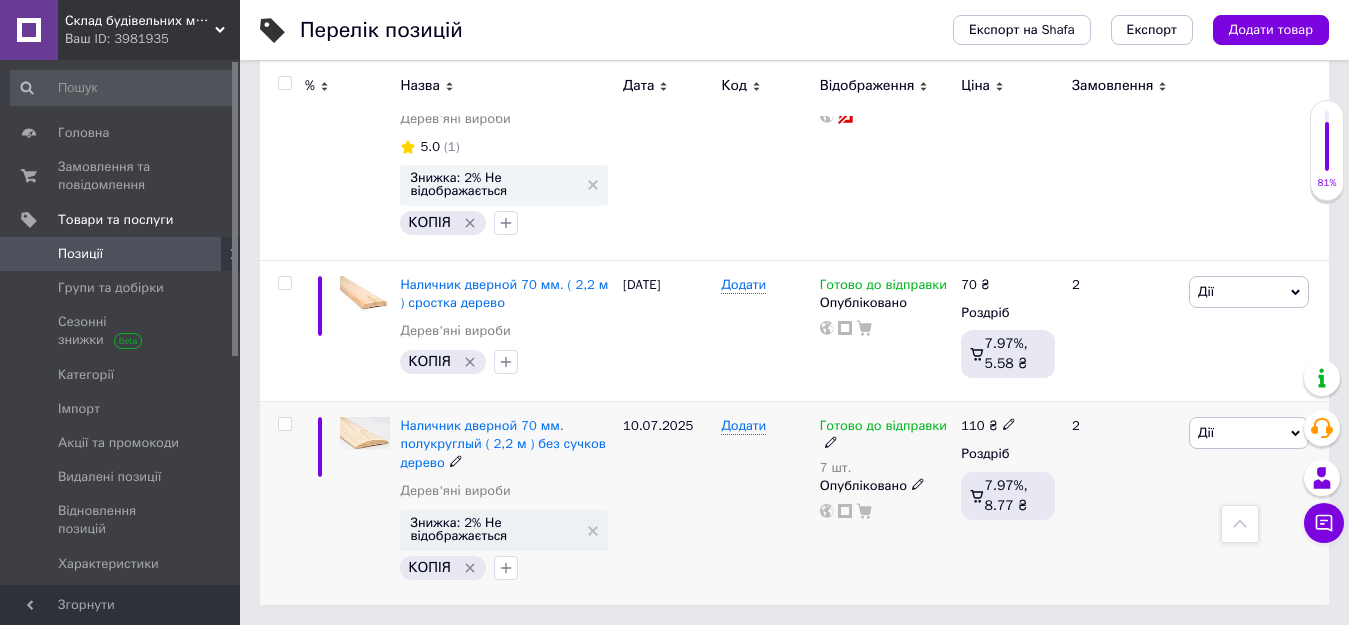 type on "лишт" 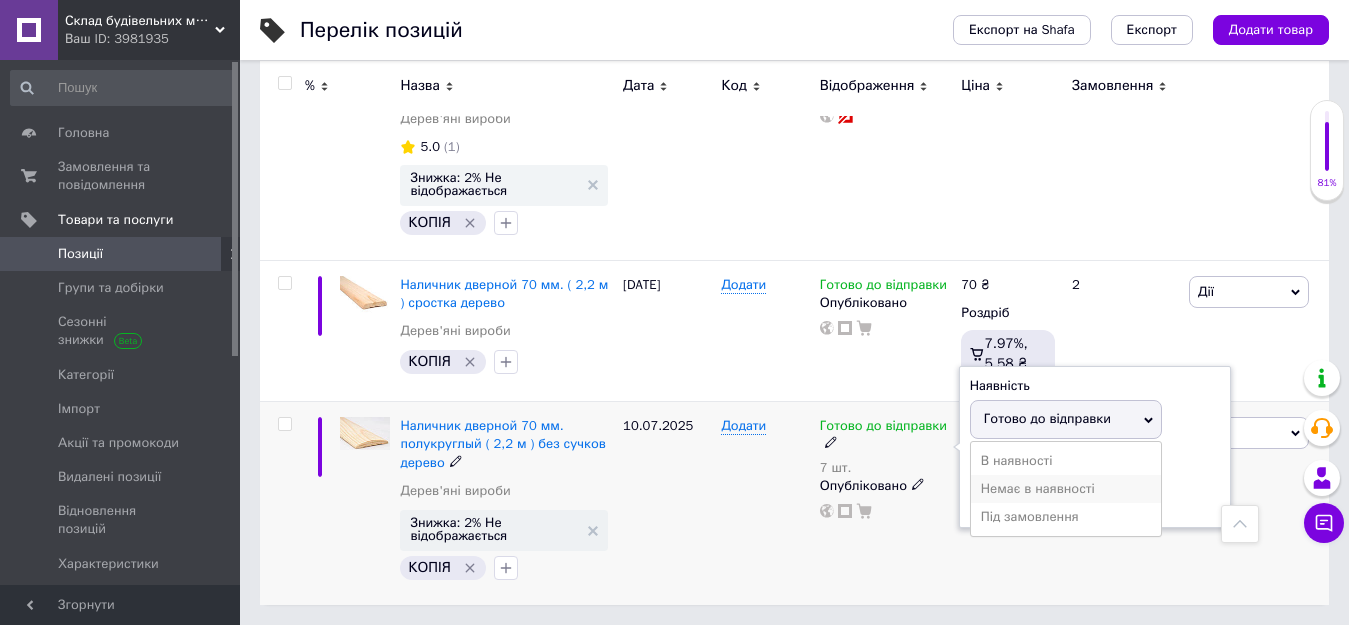 click on "Немає в наявності" at bounding box center [1066, 489] 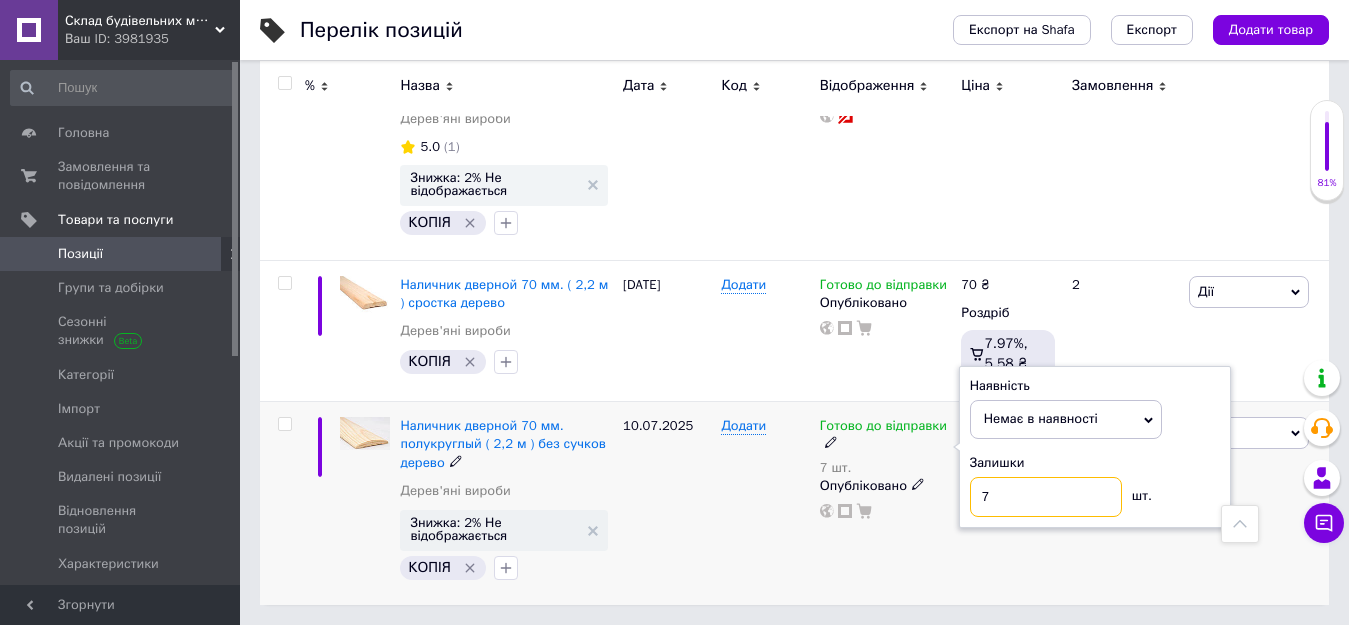 drag, startPoint x: 1042, startPoint y: 506, endPoint x: 913, endPoint y: 510, distance: 129.062 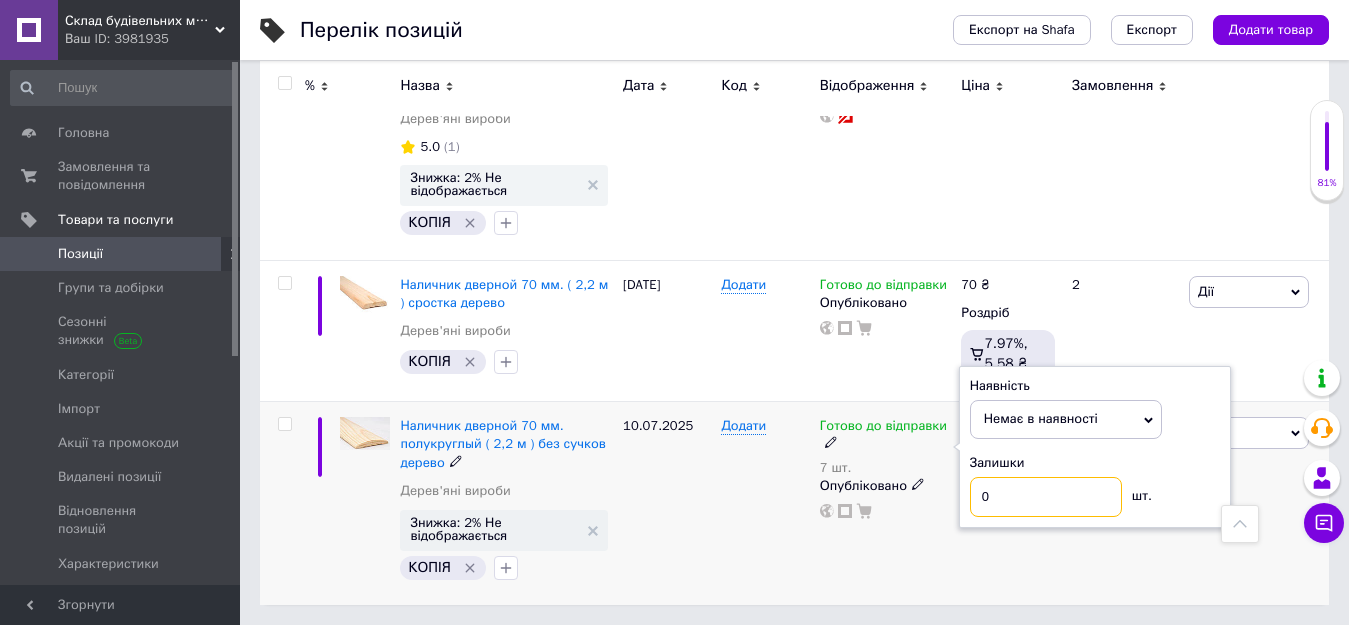 type on "0" 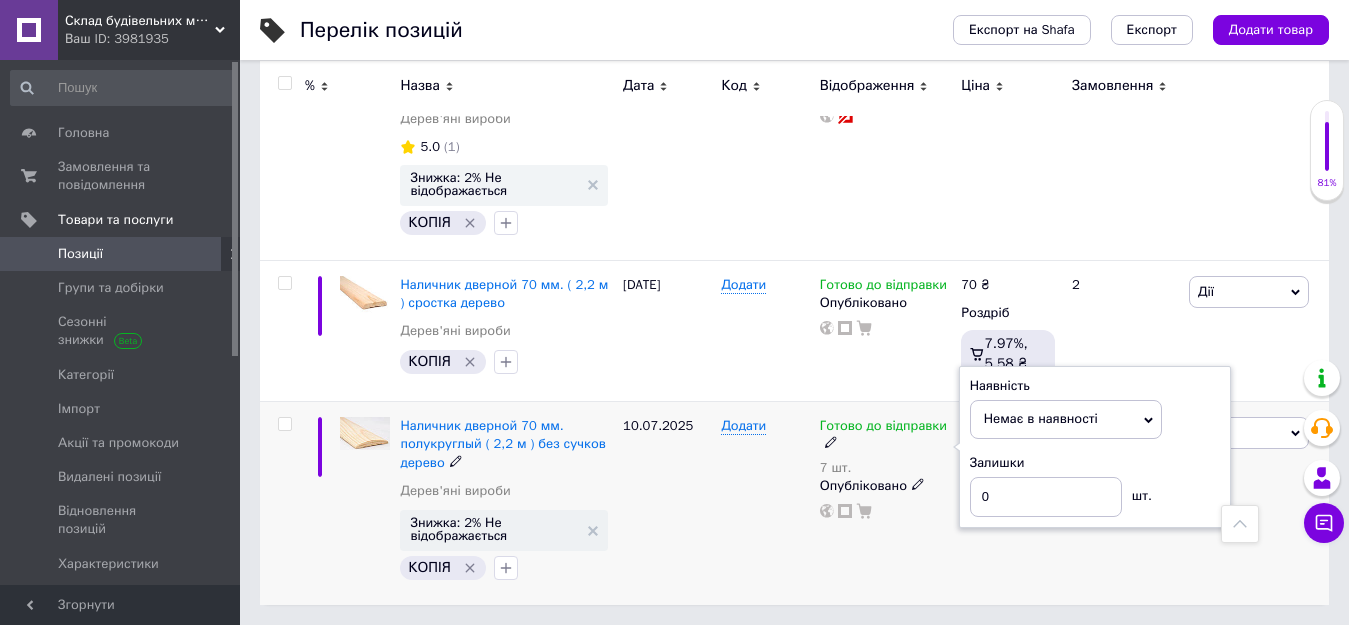 click on "10.07.2025" at bounding box center (667, 503) 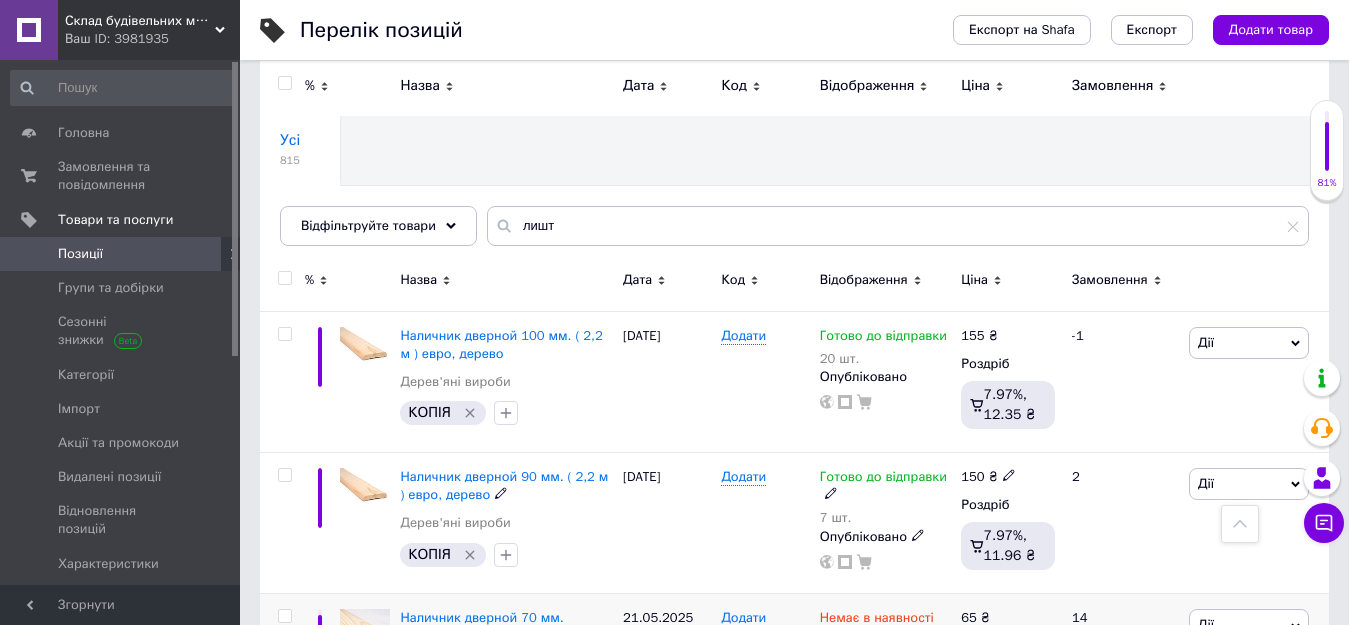 scroll, scrollTop: 0, scrollLeft: 0, axis: both 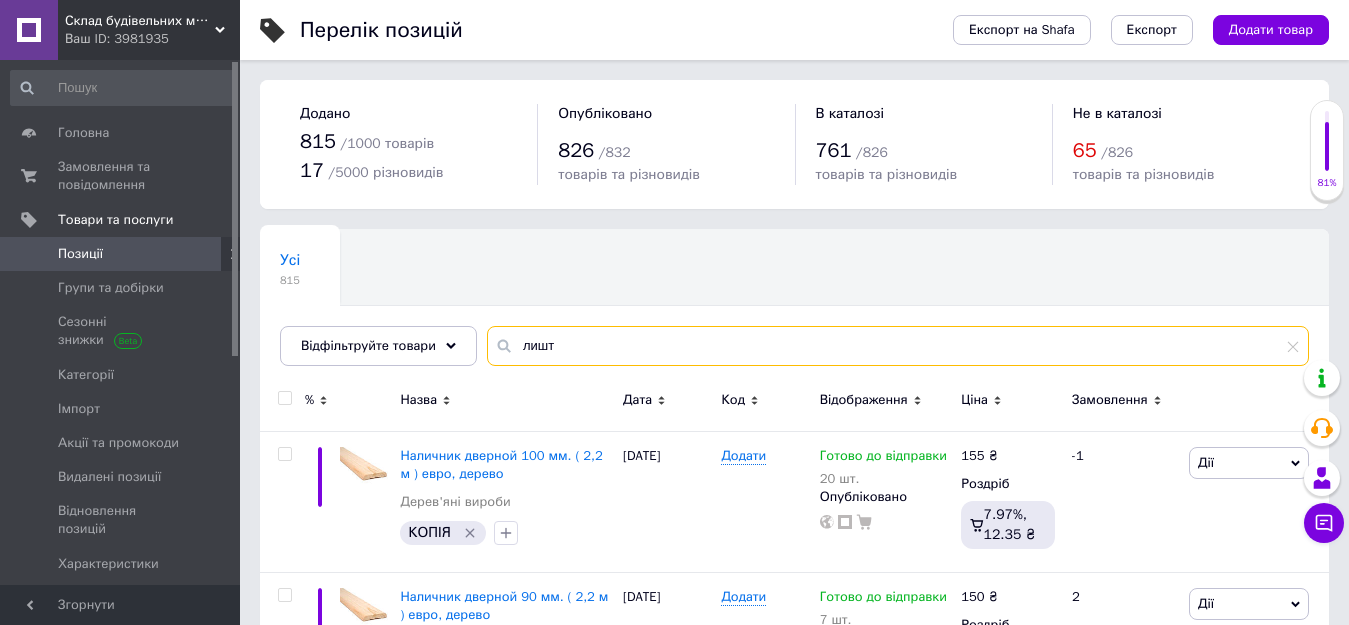 drag, startPoint x: 601, startPoint y: 358, endPoint x: 522, endPoint y: 355, distance: 79.05694 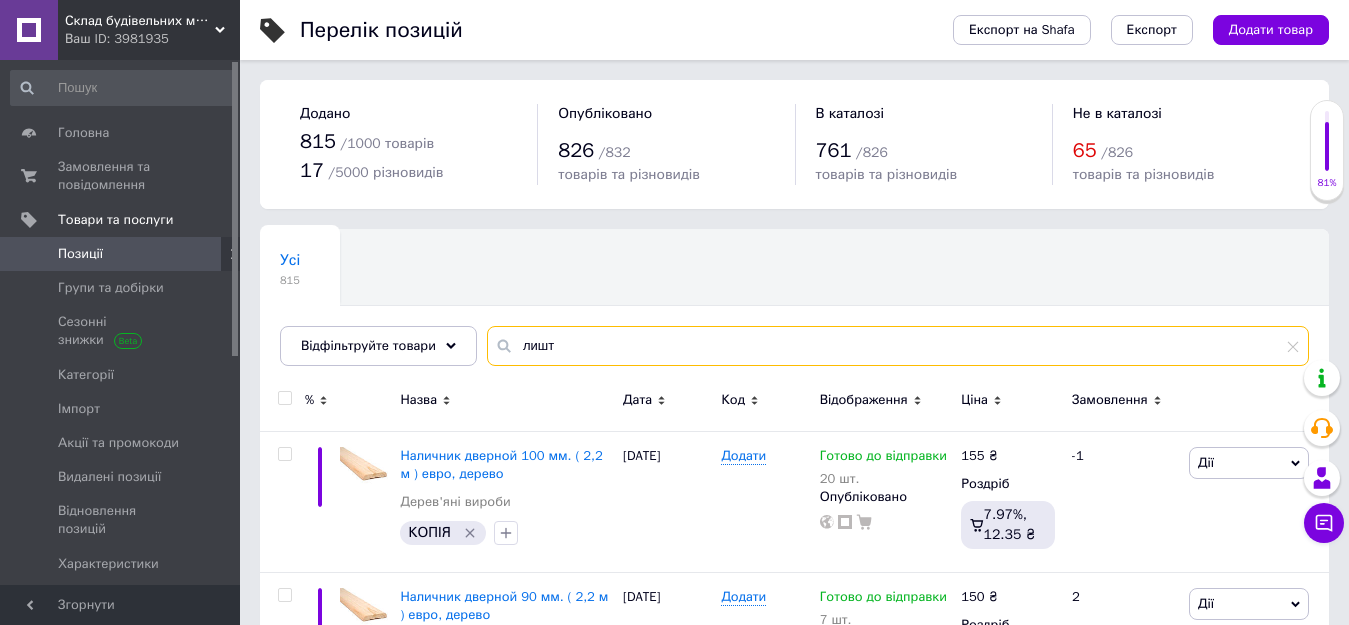 type on "л" 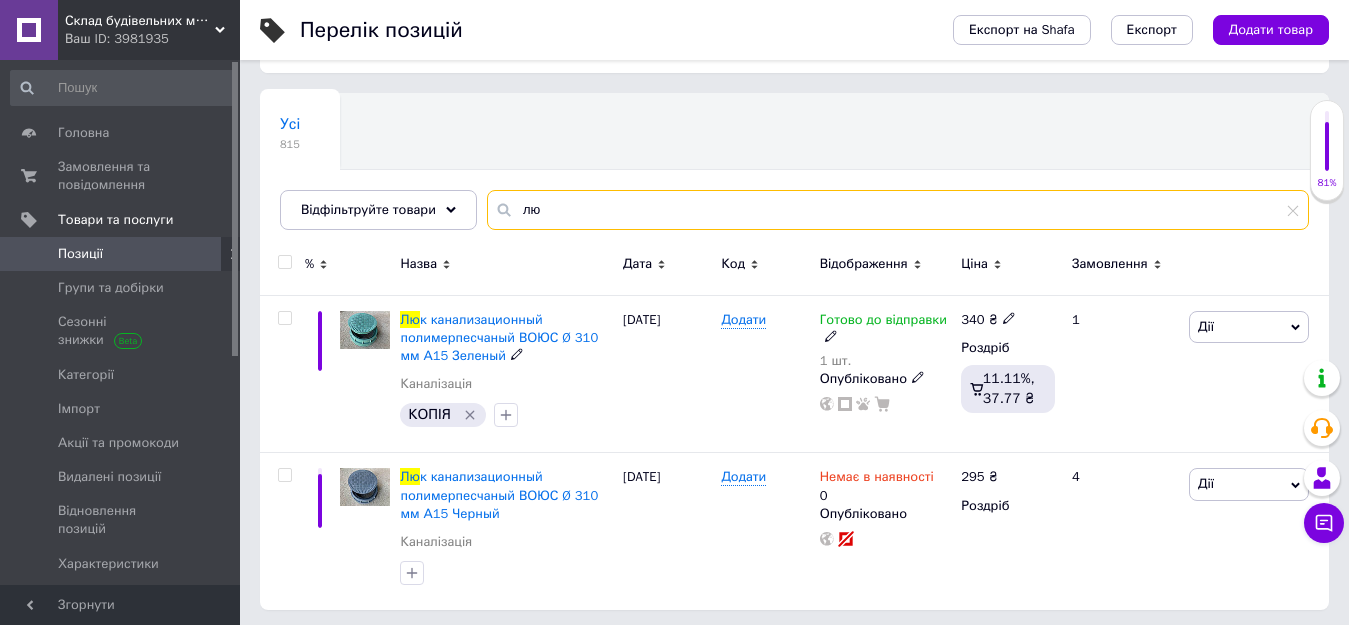 scroll, scrollTop: 141, scrollLeft: 0, axis: vertical 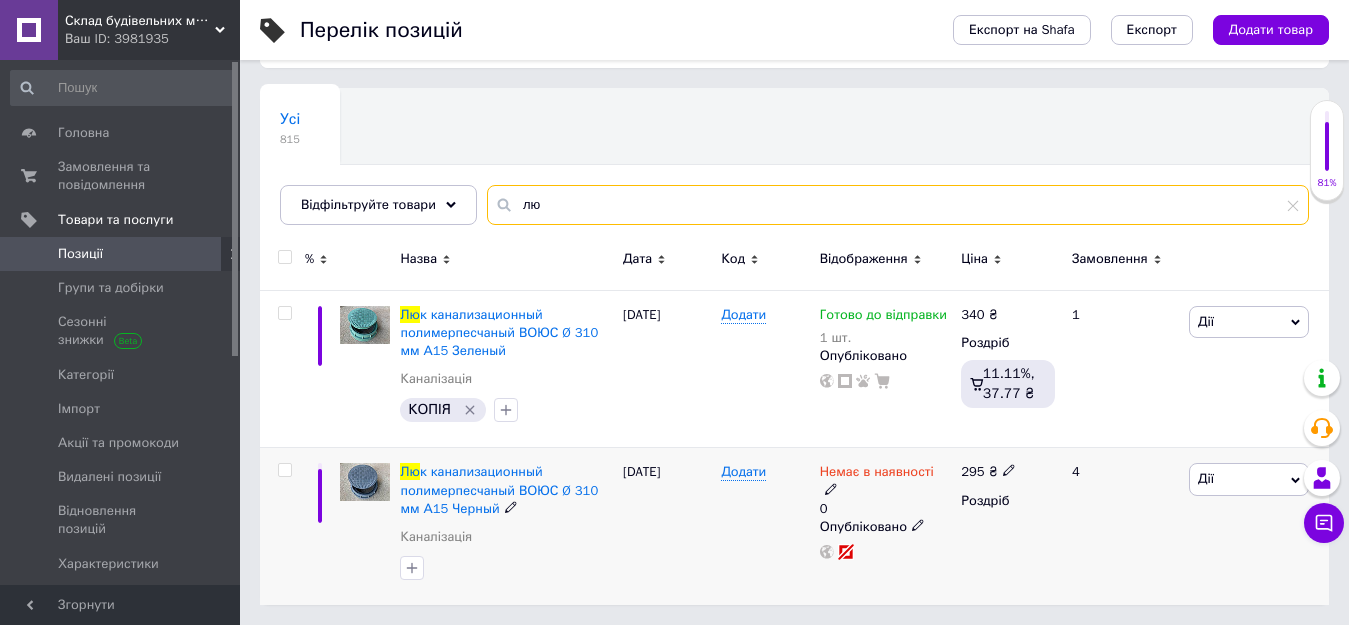type on "лю" 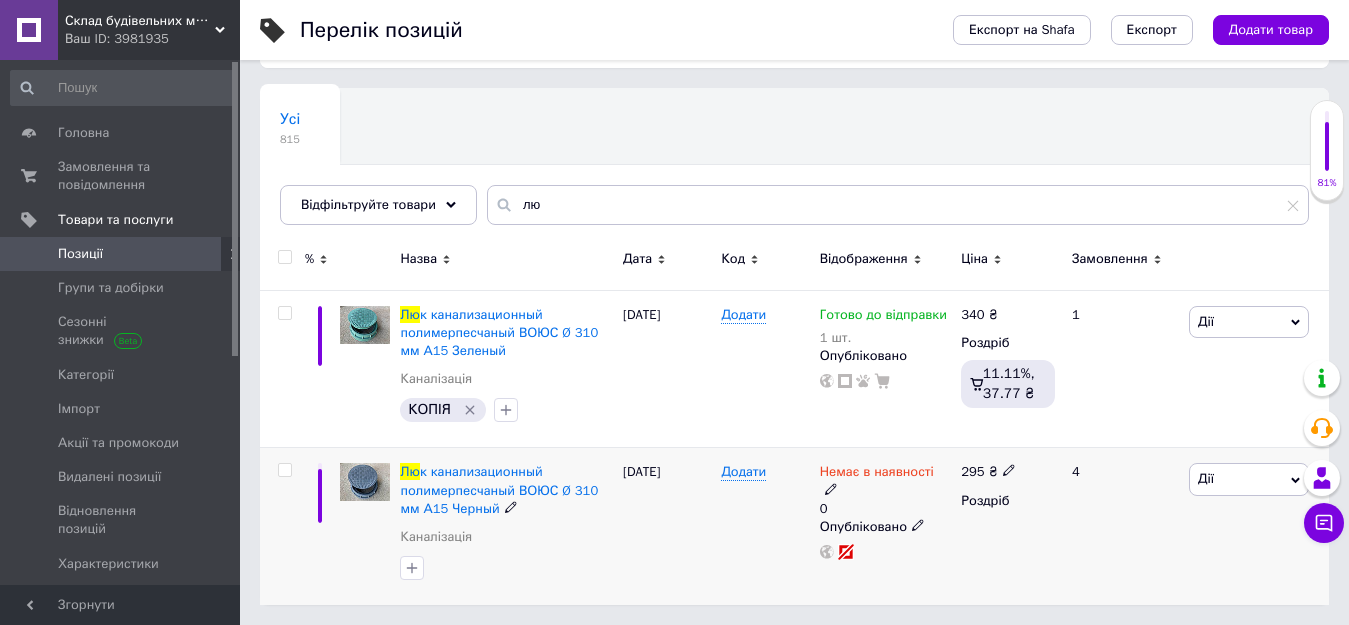 click 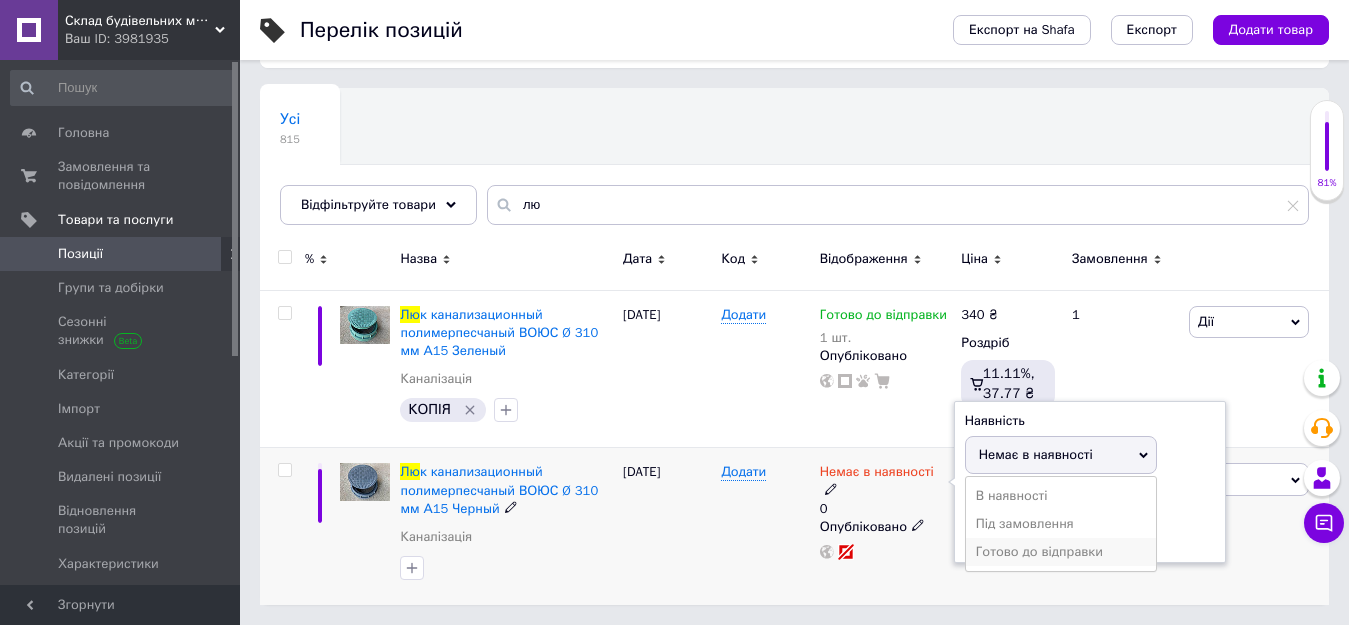 click on "Готово до відправки" at bounding box center (1061, 552) 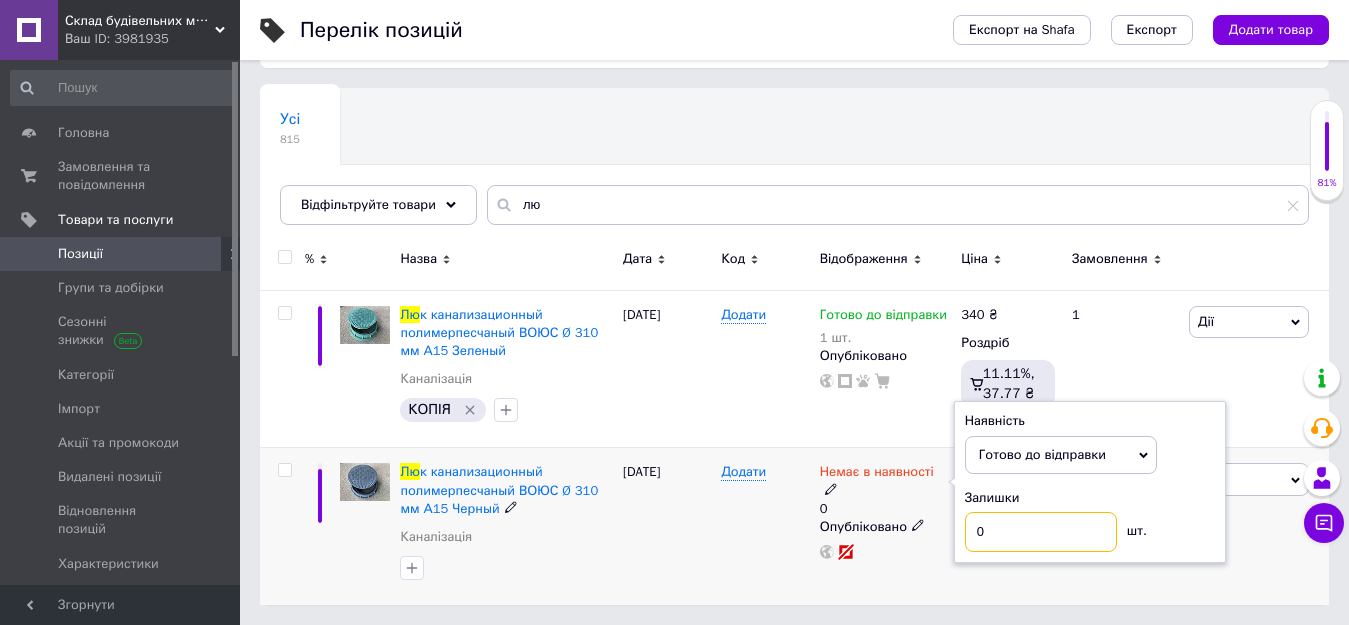 drag, startPoint x: 992, startPoint y: 534, endPoint x: 952, endPoint y: 542, distance: 40.792156 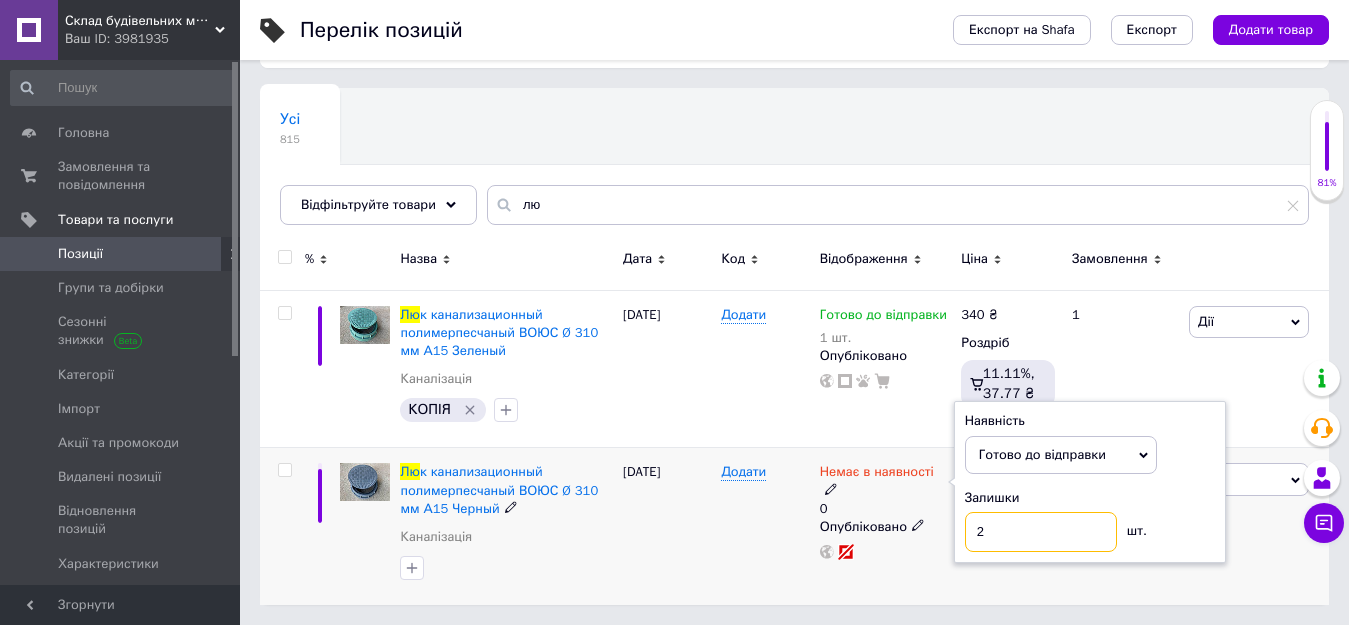 type on "2" 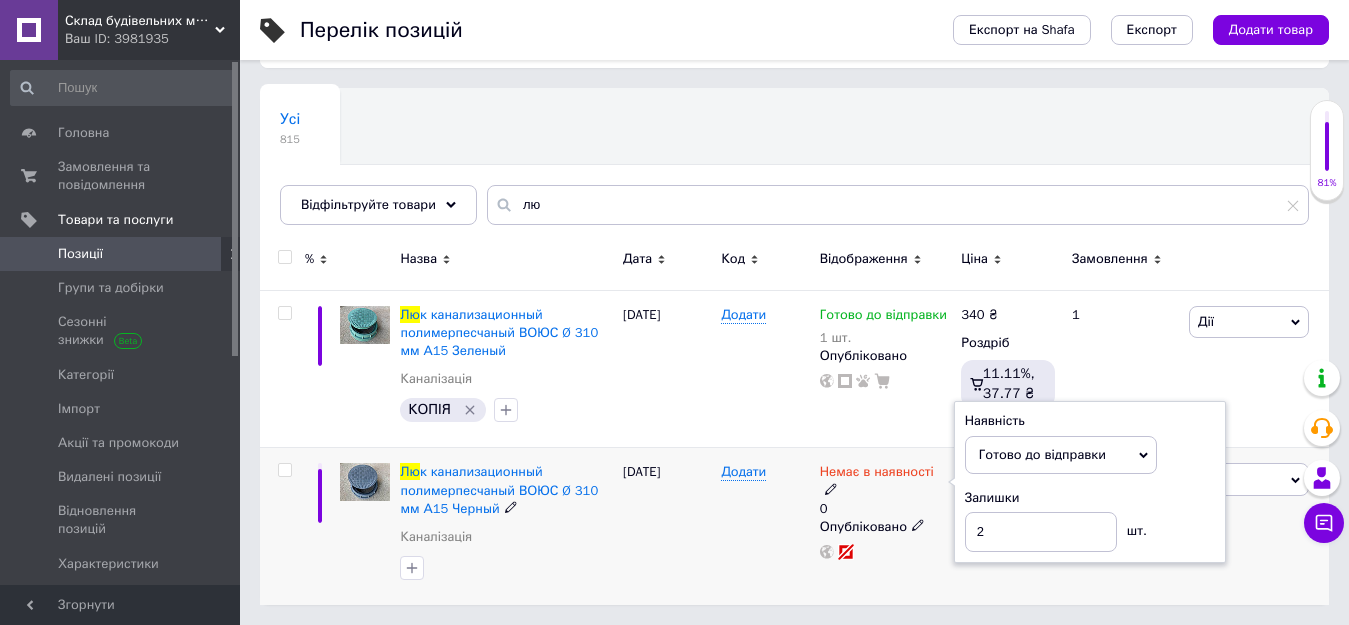 click on "[DATE]" at bounding box center [667, 526] 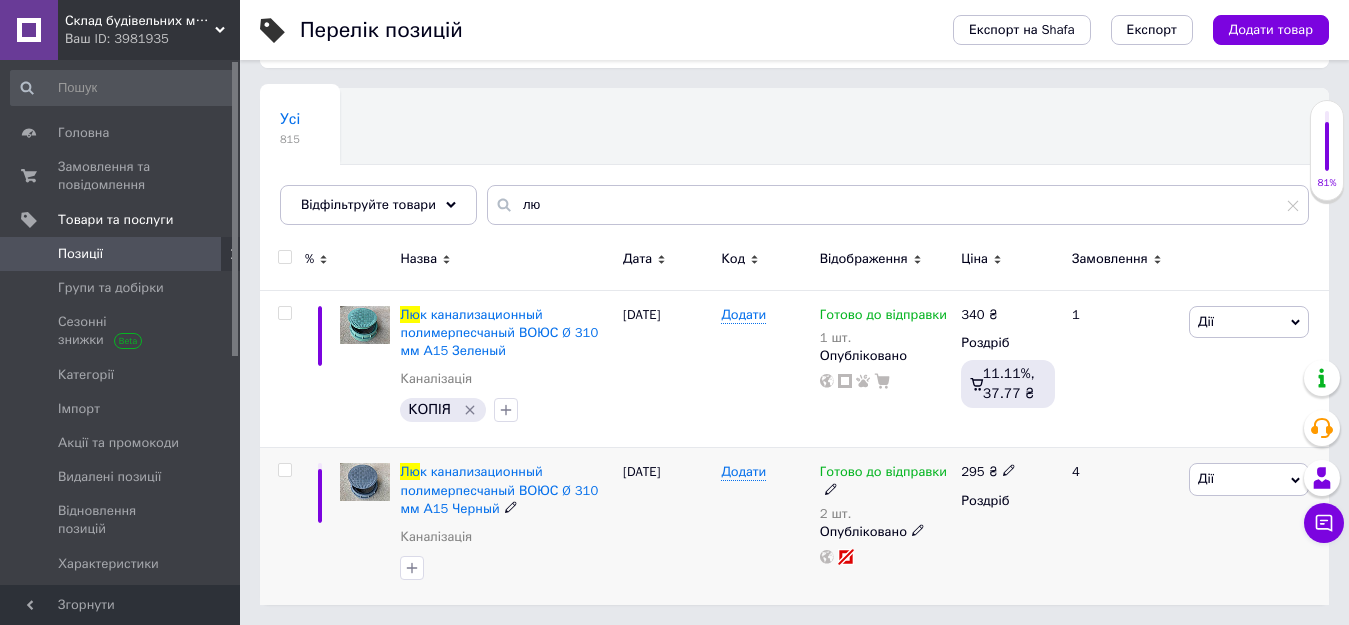 click 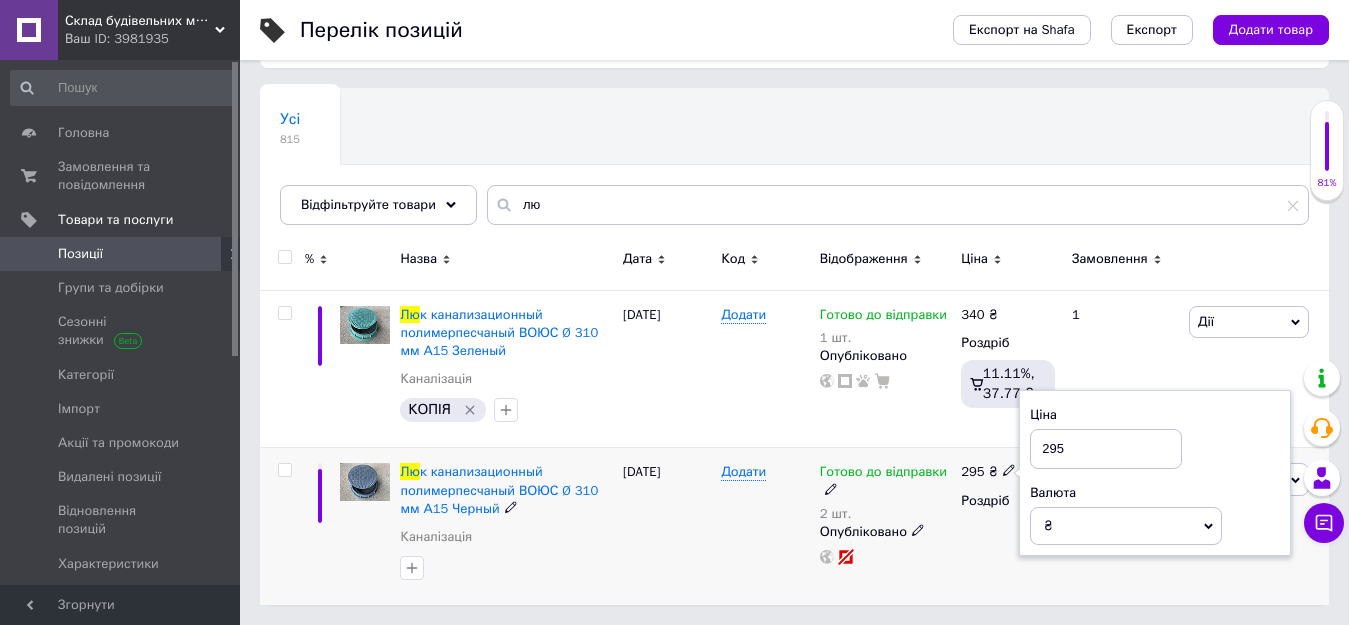 drag, startPoint x: 1087, startPoint y: 448, endPoint x: 1029, endPoint y: 469, distance: 61.68468 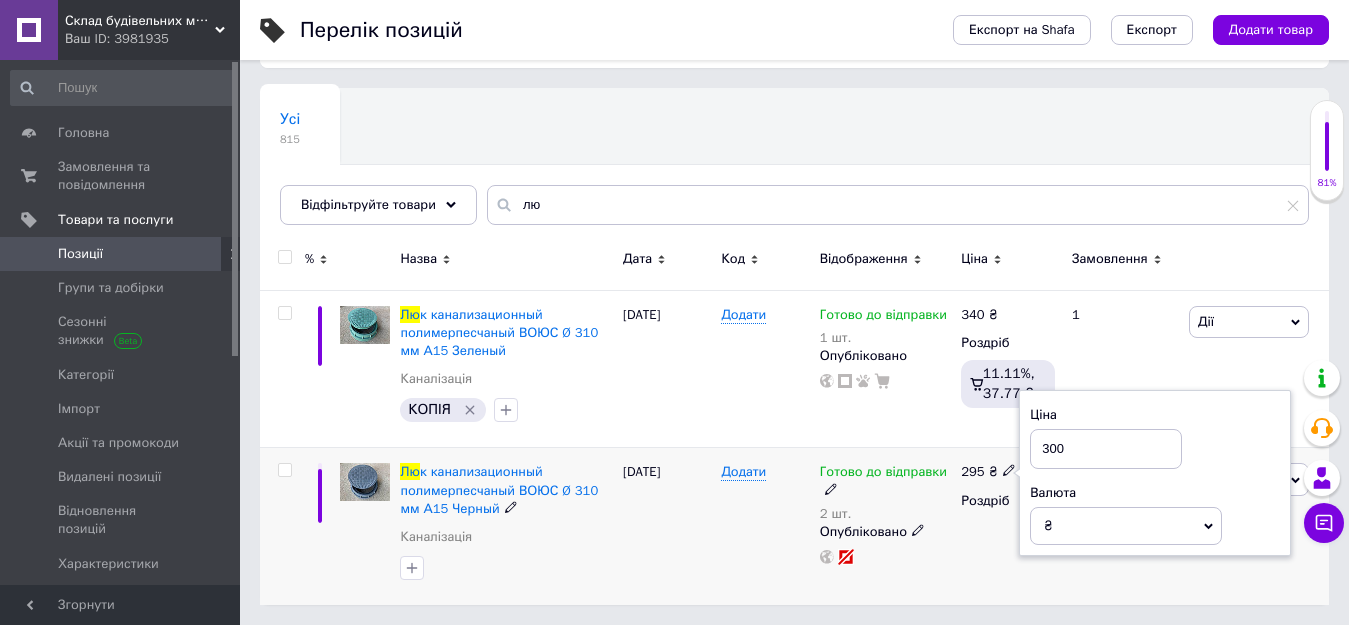 type on "300" 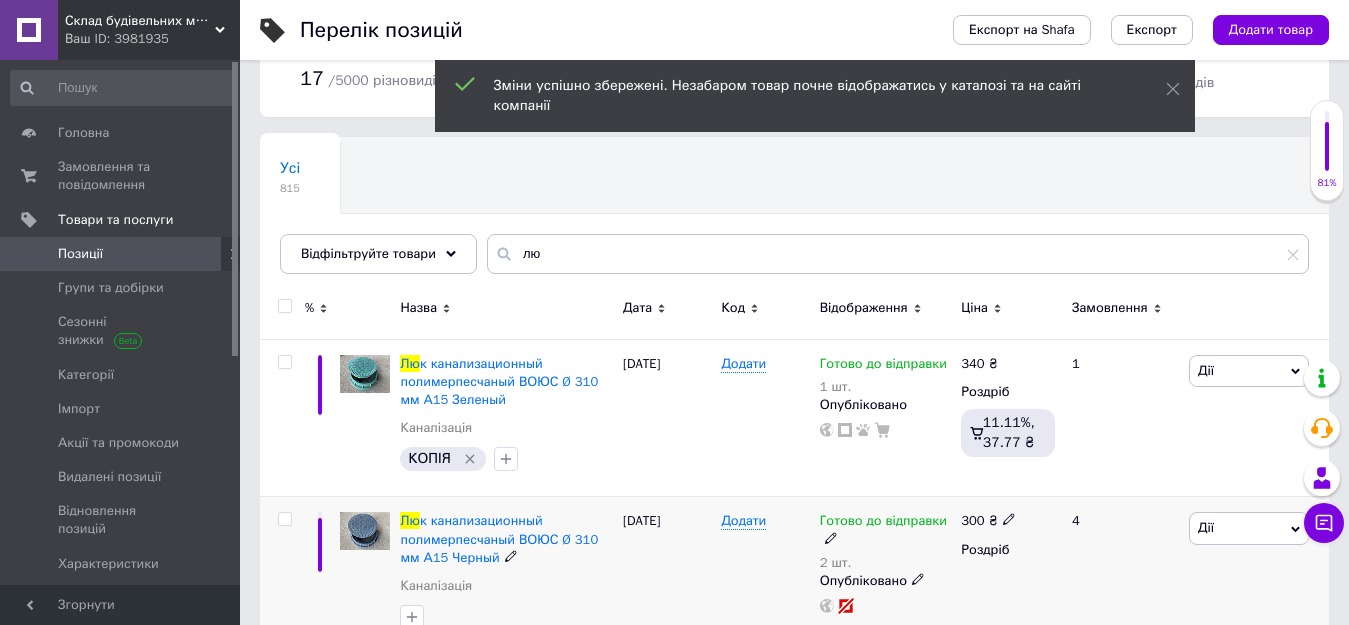 scroll, scrollTop: 141, scrollLeft: 0, axis: vertical 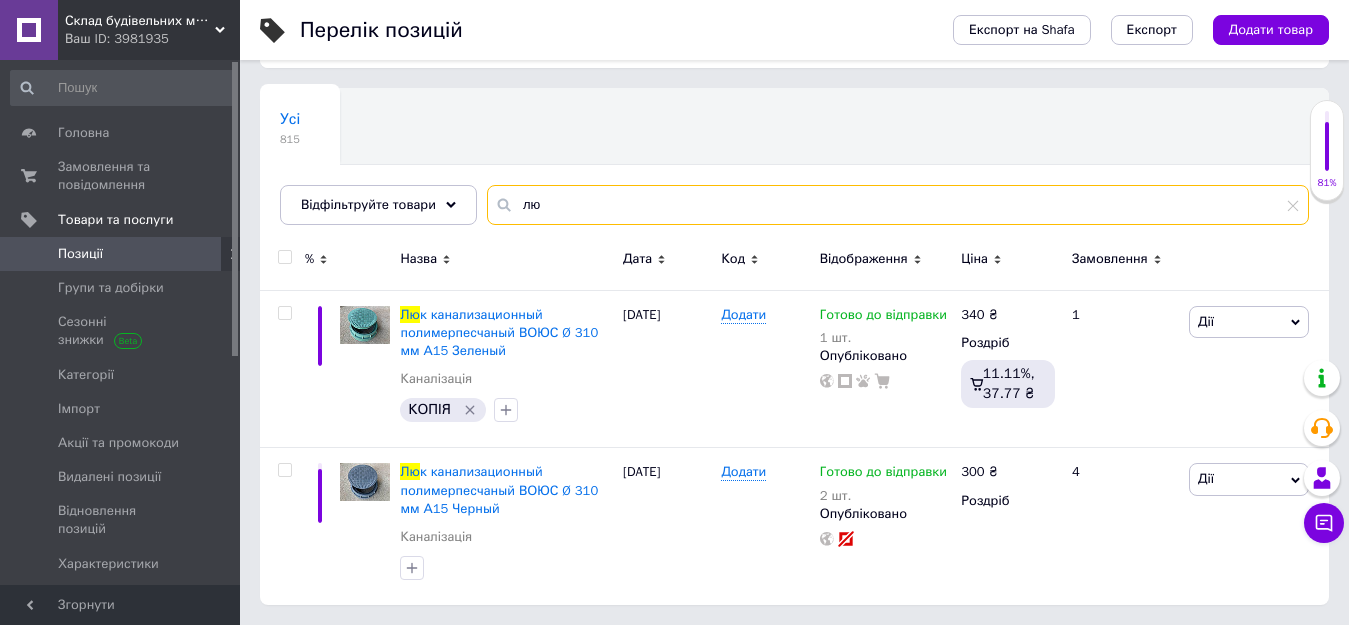 click on "лю" at bounding box center (898, 205) 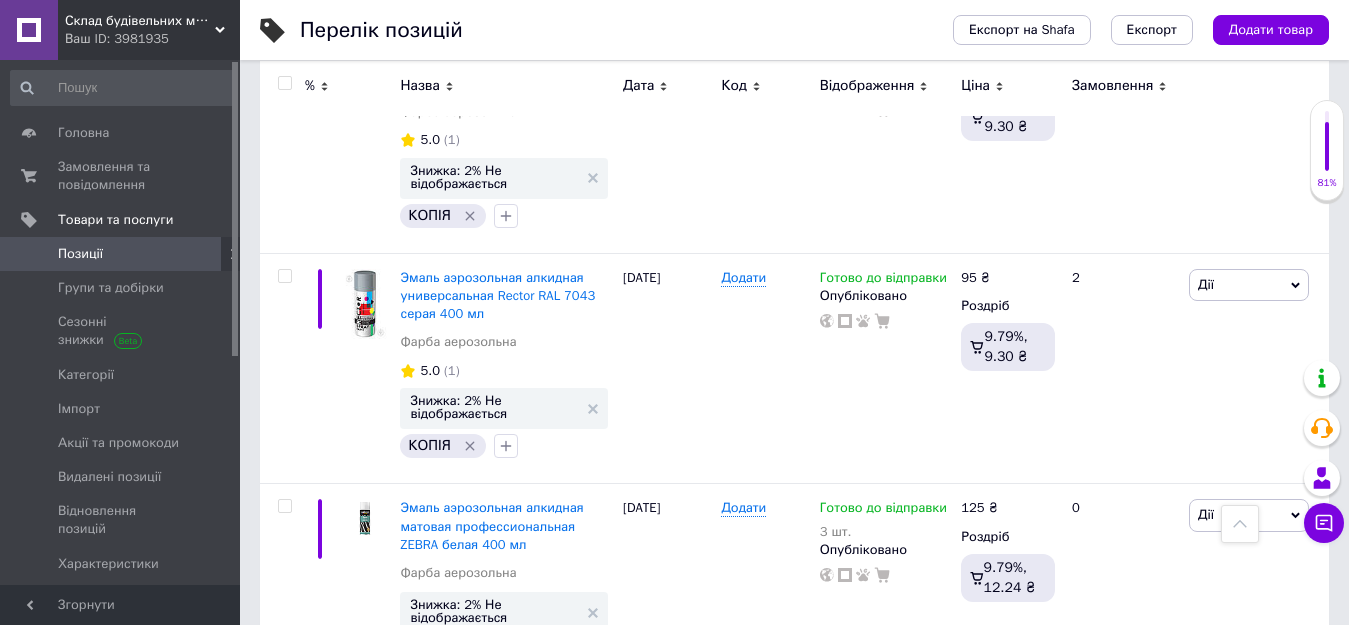scroll, scrollTop: 1441, scrollLeft: 0, axis: vertical 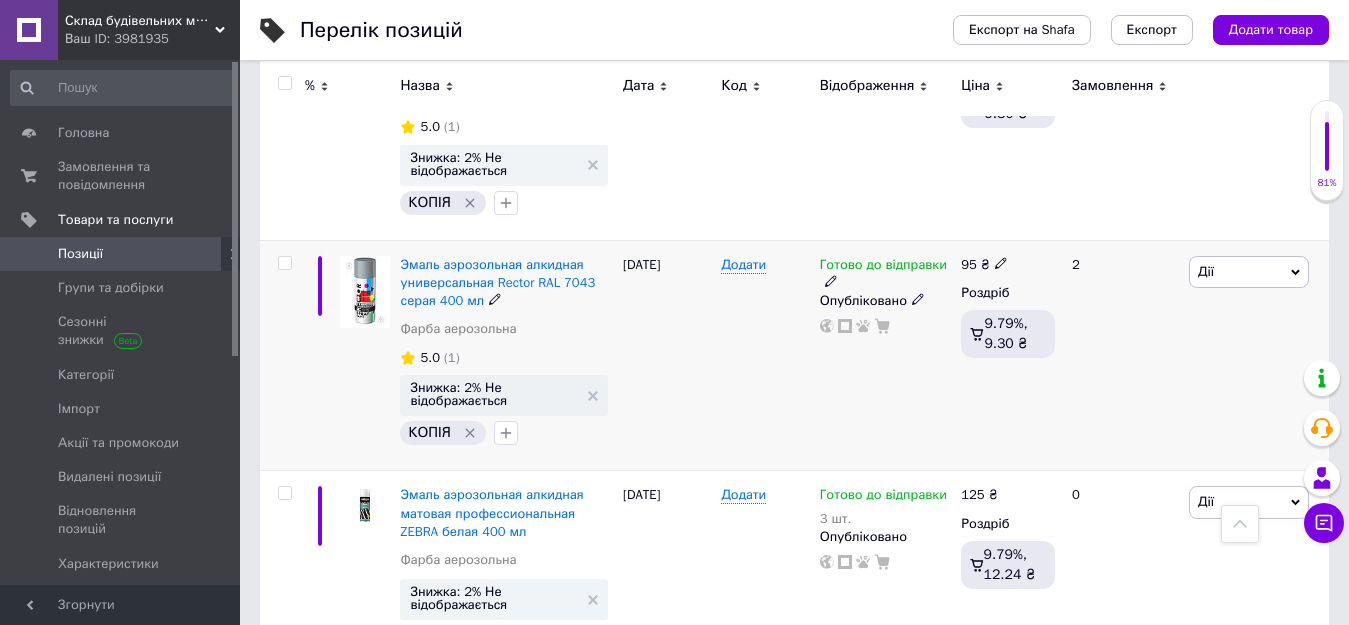 type on "аеро" 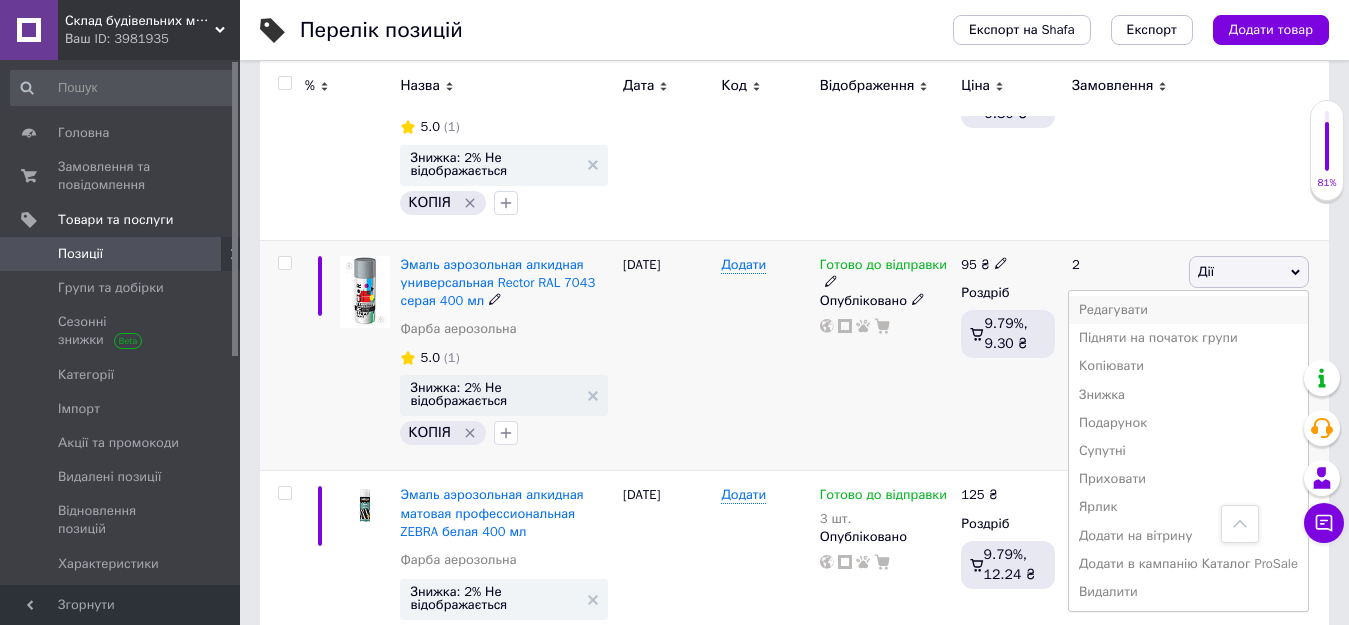 click on "Редагувати" at bounding box center (1188, 310) 